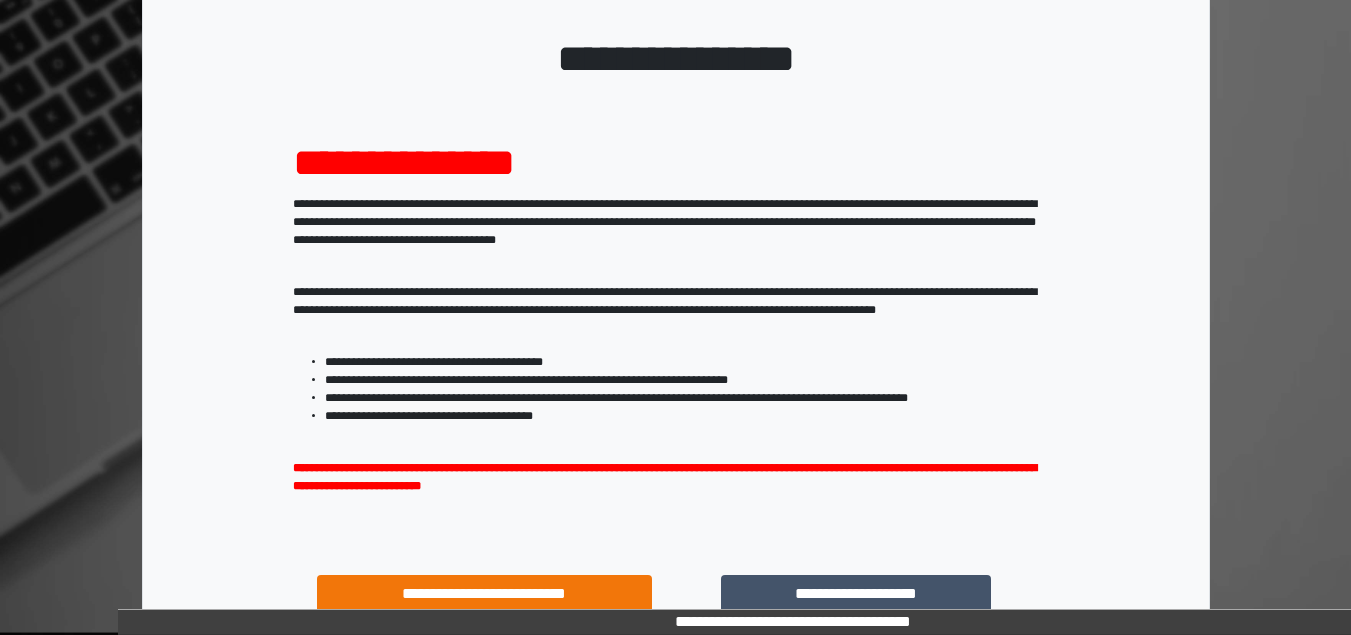 scroll, scrollTop: 293, scrollLeft: 0, axis: vertical 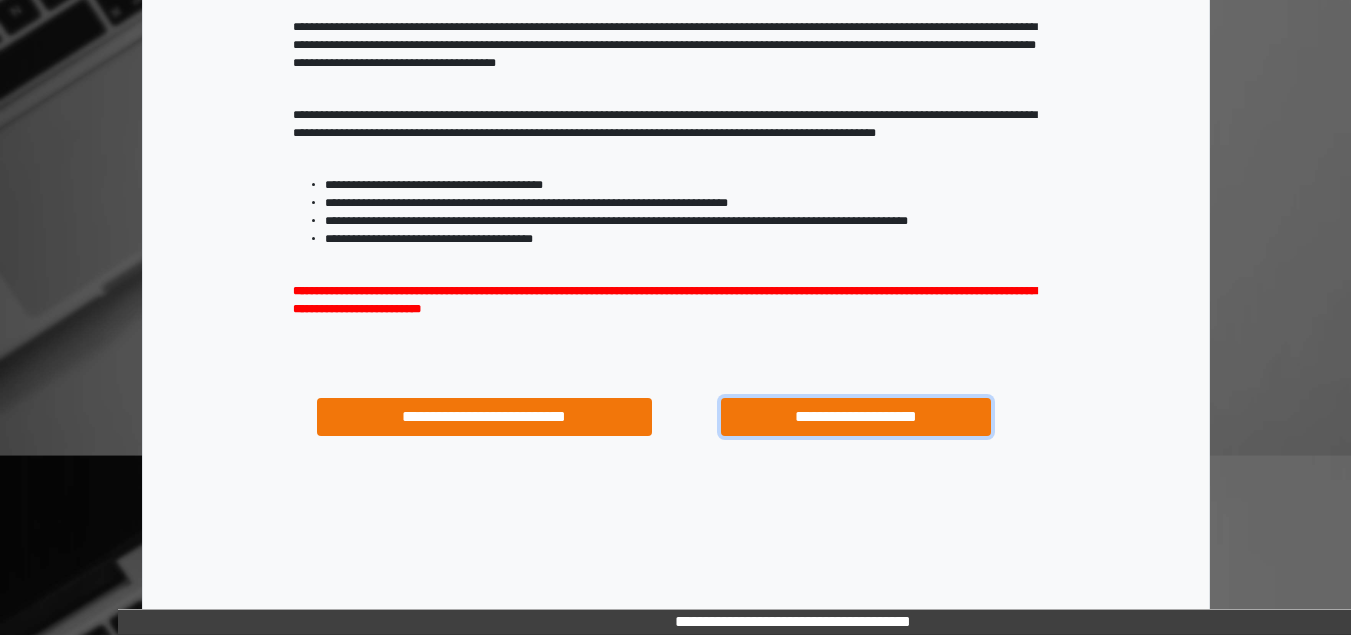 click on "**********" at bounding box center [855, 417] 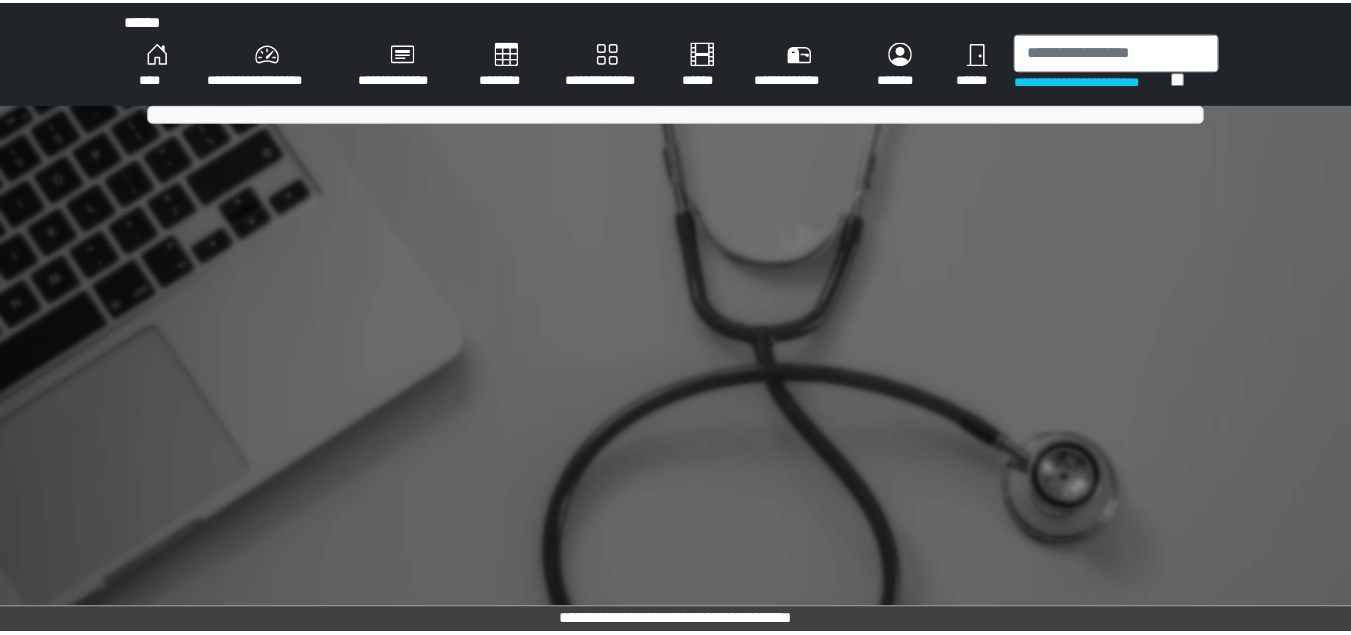 scroll, scrollTop: 0, scrollLeft: 0, axis: both 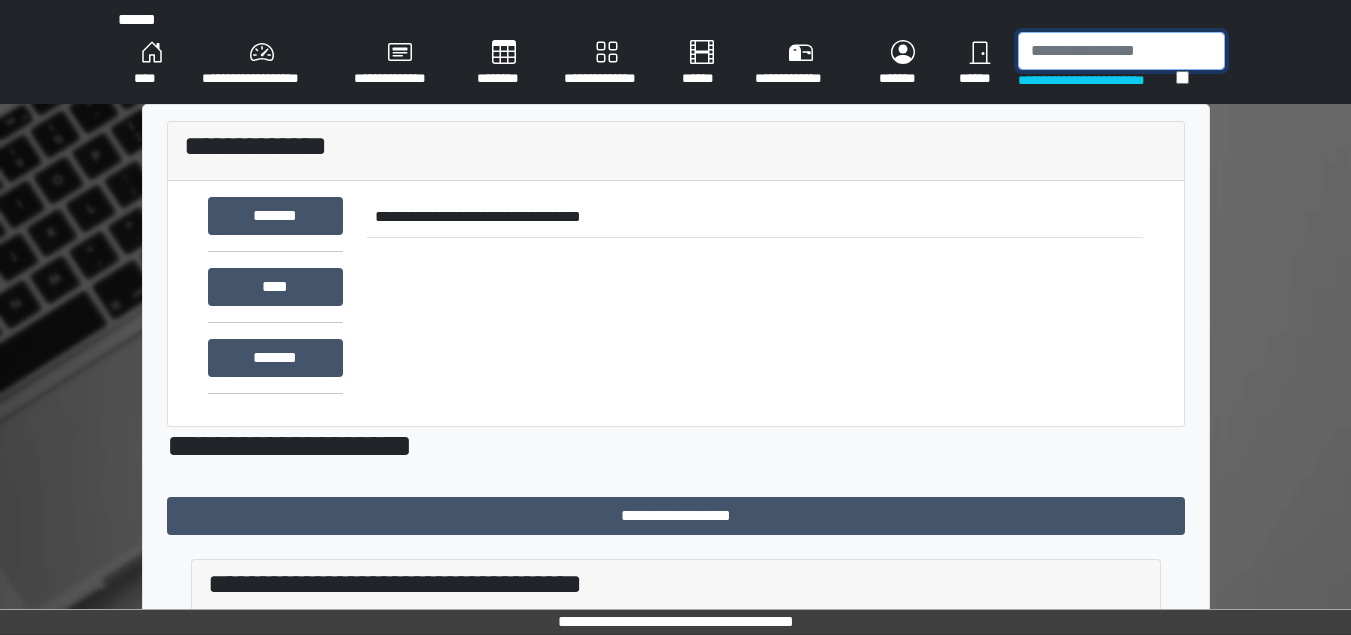 click at bounding box center (1121, 51) 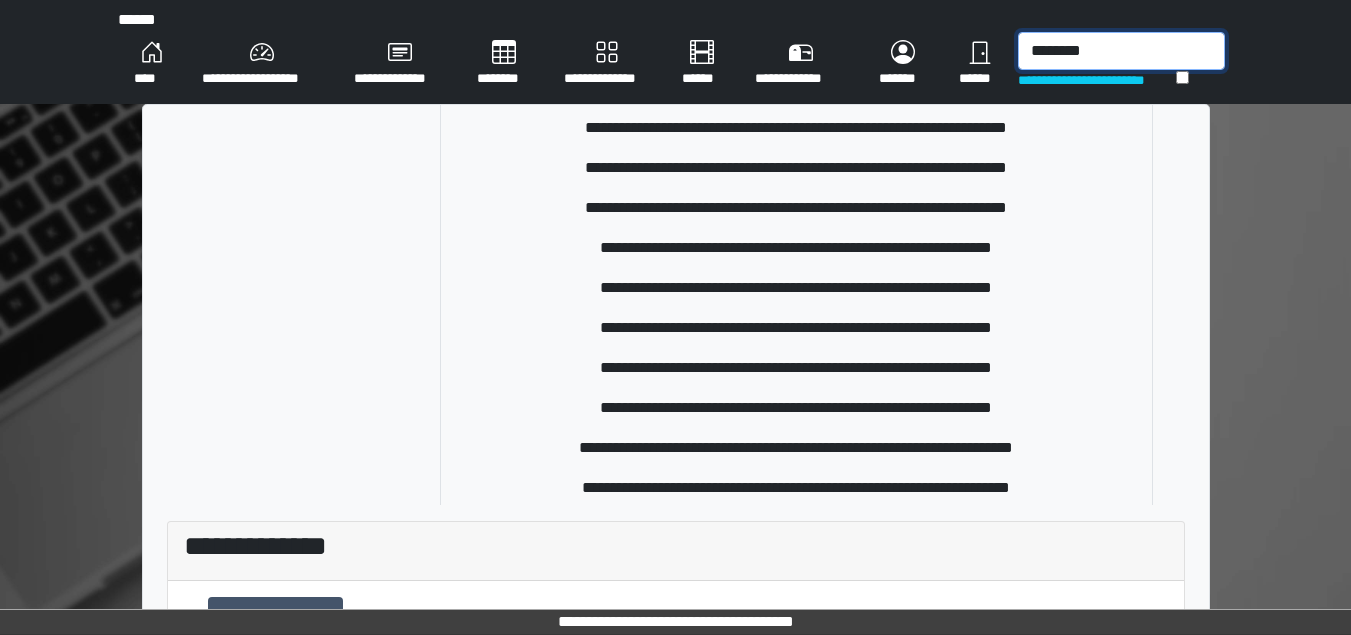 scroll, scrollTop: 700, scrollLeft: 0, axis: vertical 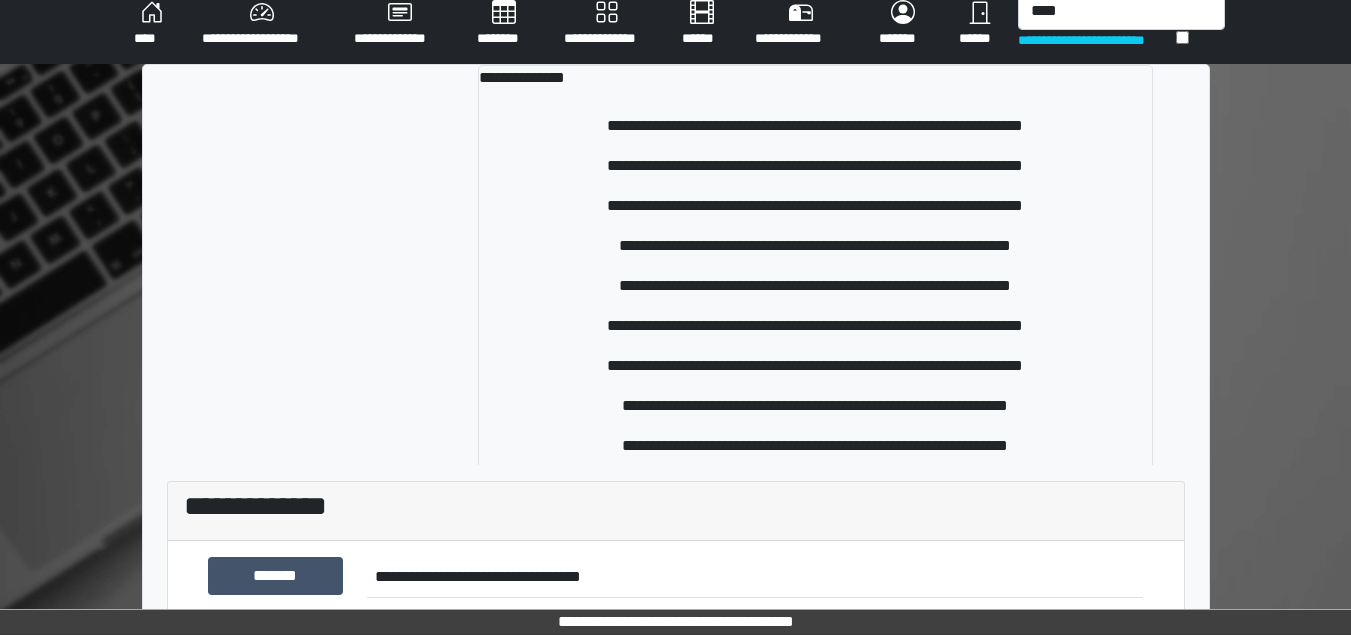 click on "**********" at bounding box center [675, 622] 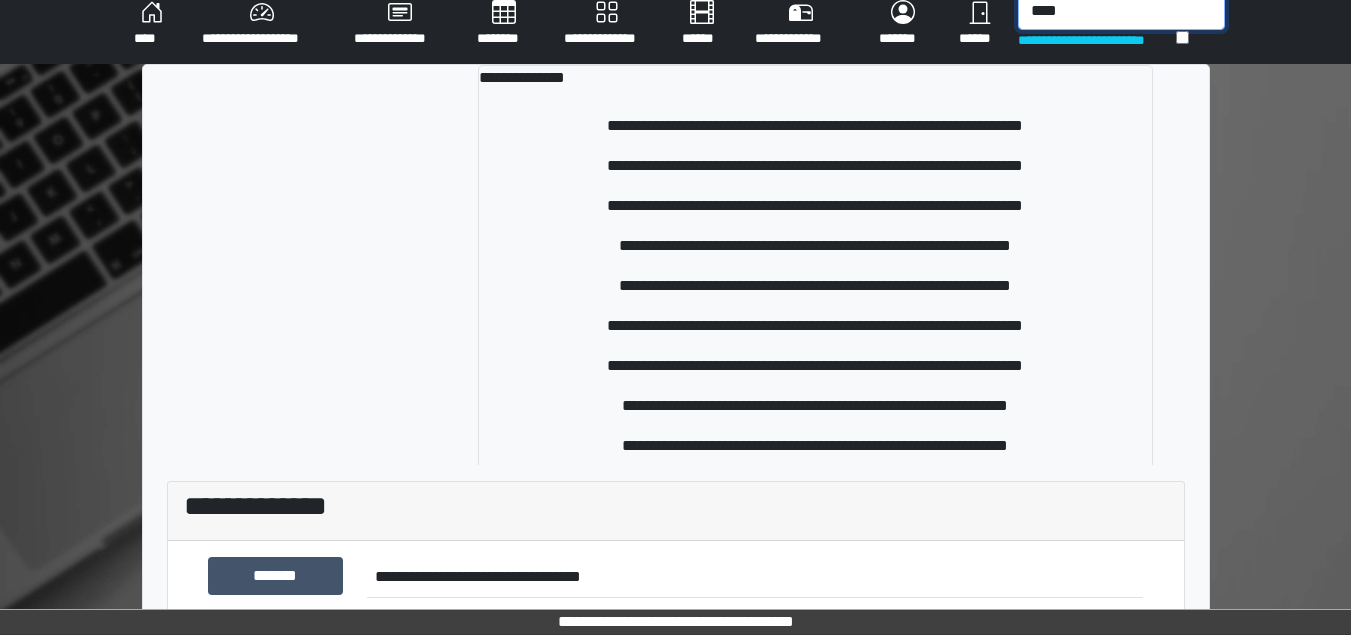 scroll, scrollTop: 19, scrollLeft: 0, axis: vertical 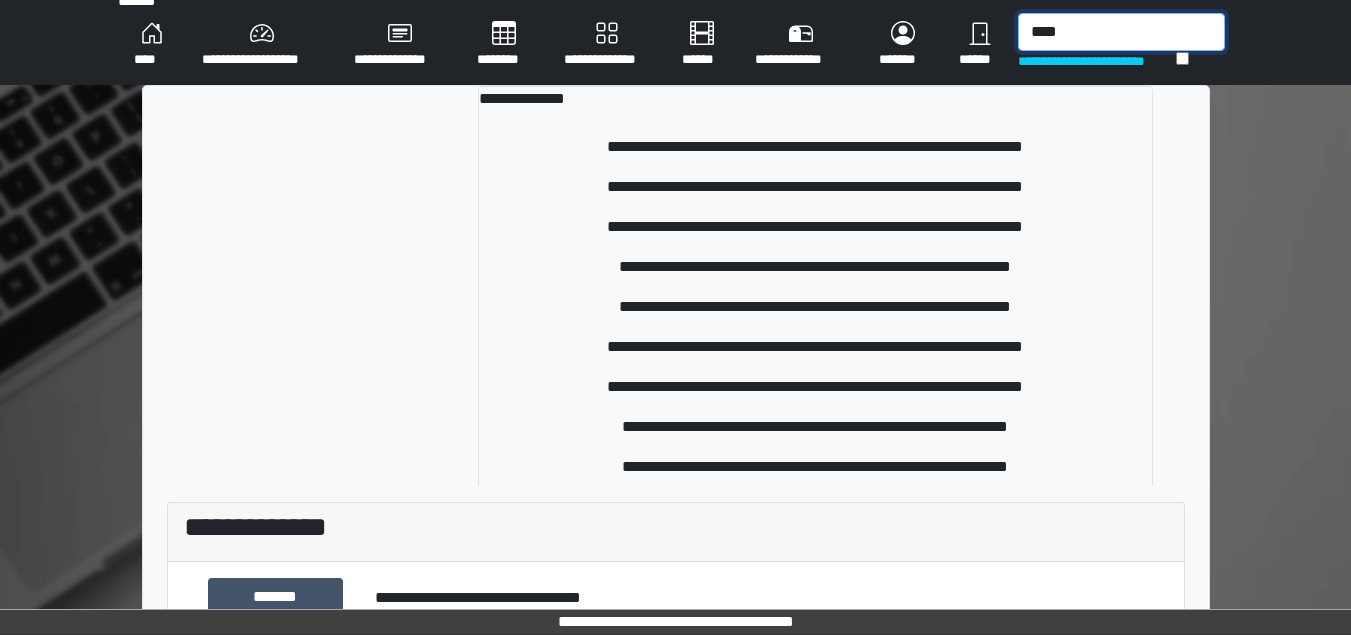 drag, startPoint x: 1081, startPoint y: 16, endPoint x: 940, endPoint y: 24, distance: 141.22676 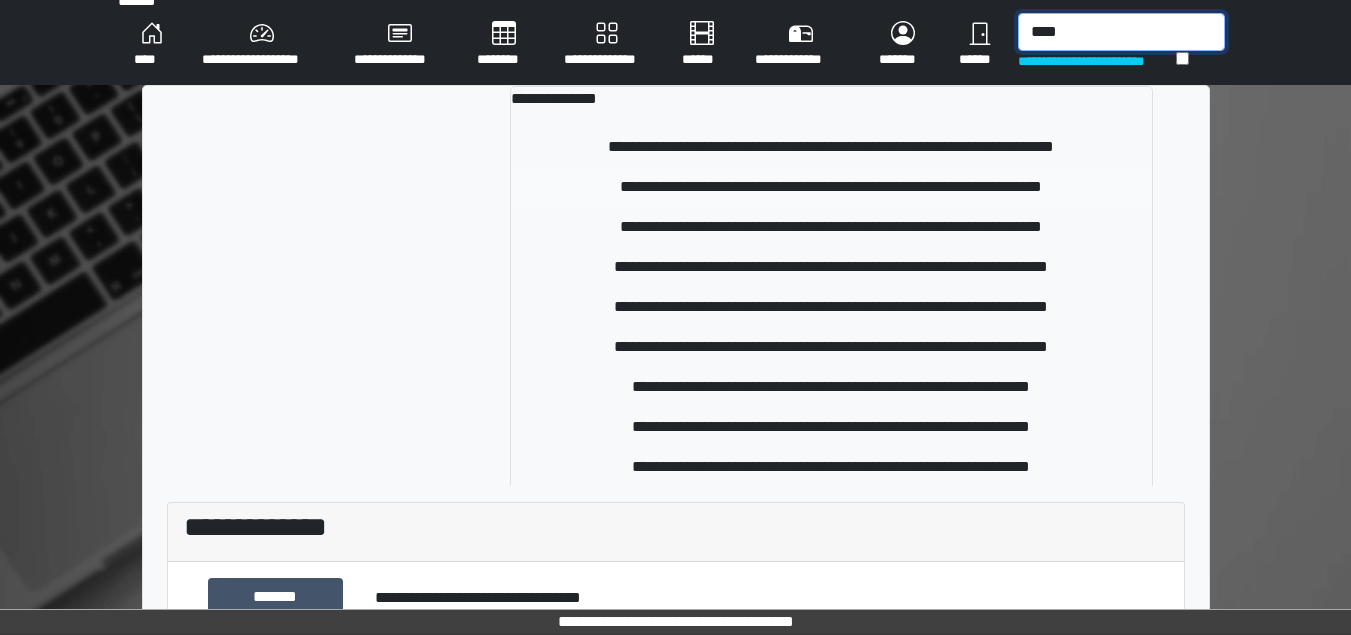 type on "****" 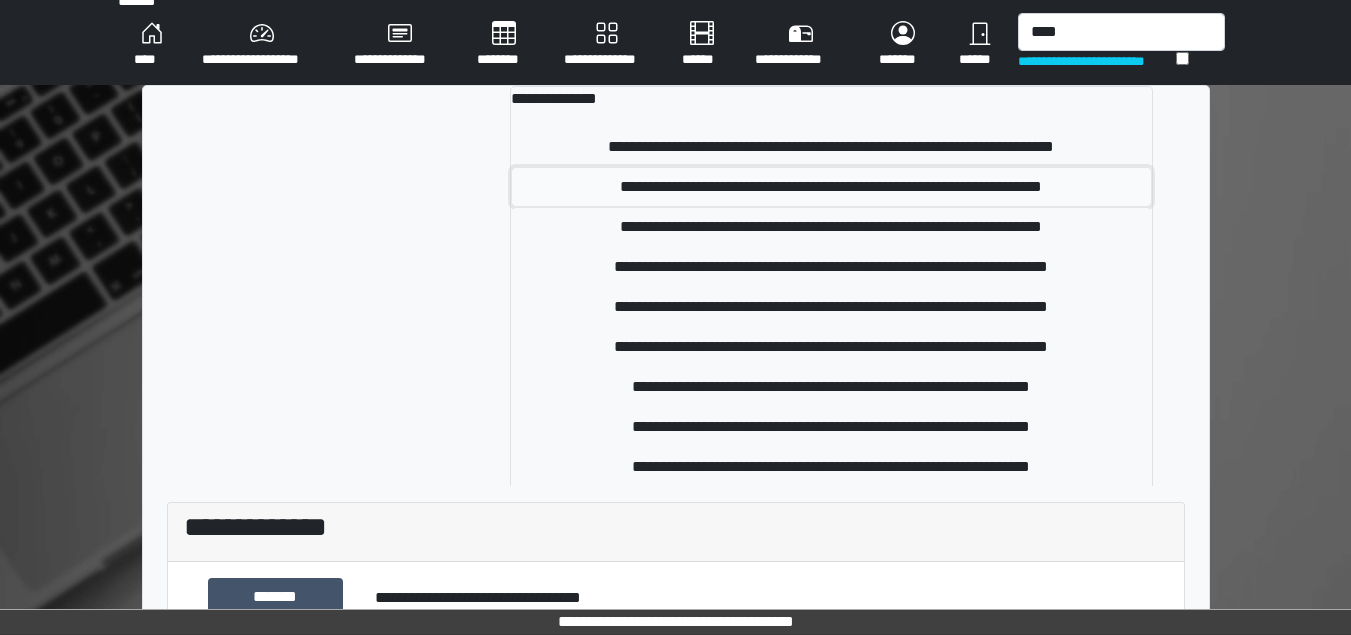 click on "**********" at bounding box center (831, 147) 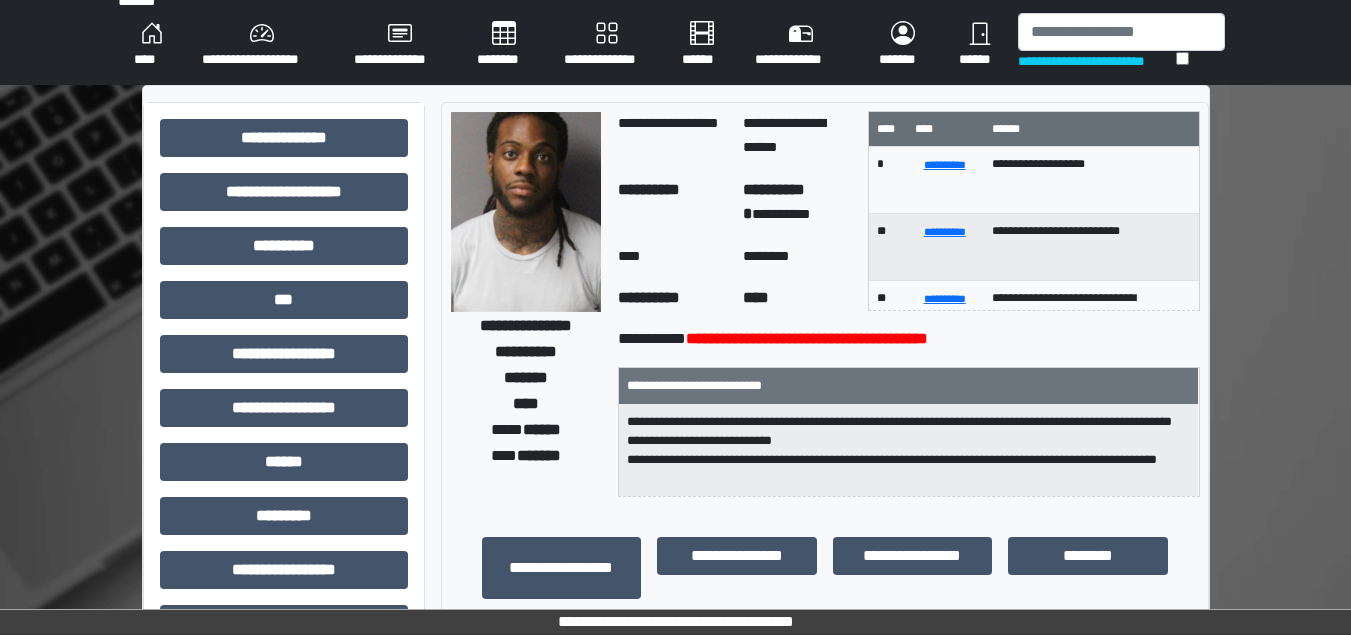 click on "****" at bounding box center (152, 45) 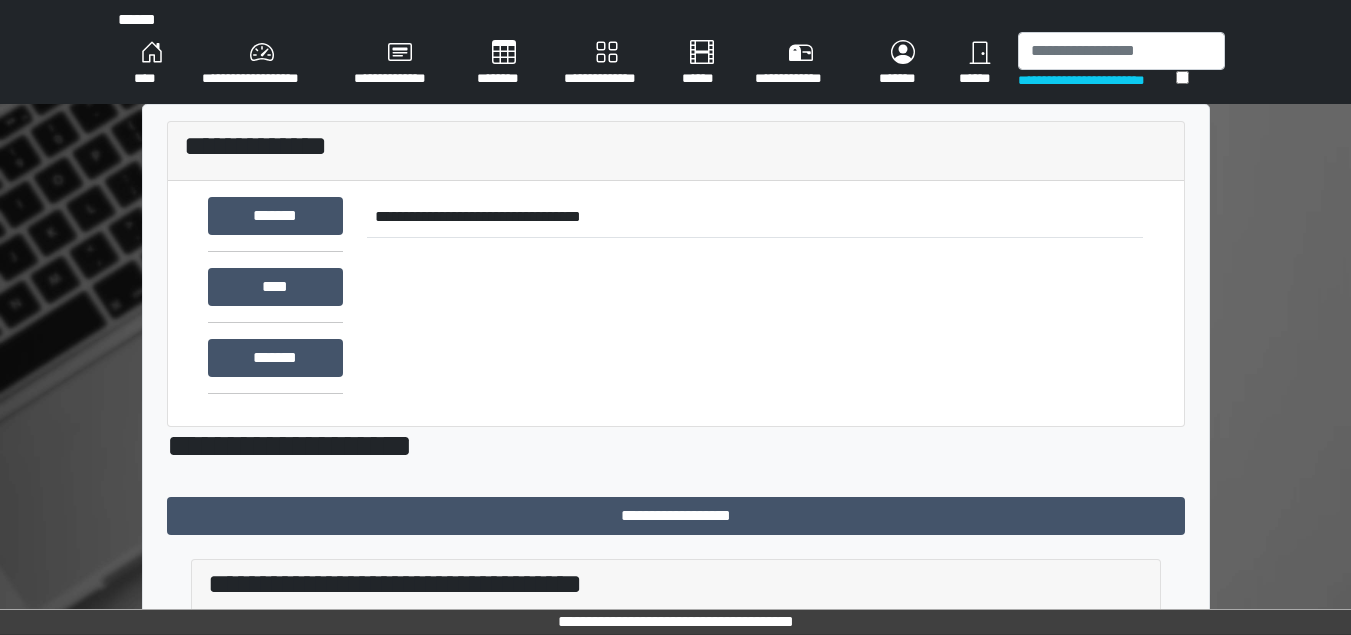 click on "****" at bounding box center [152, 64] 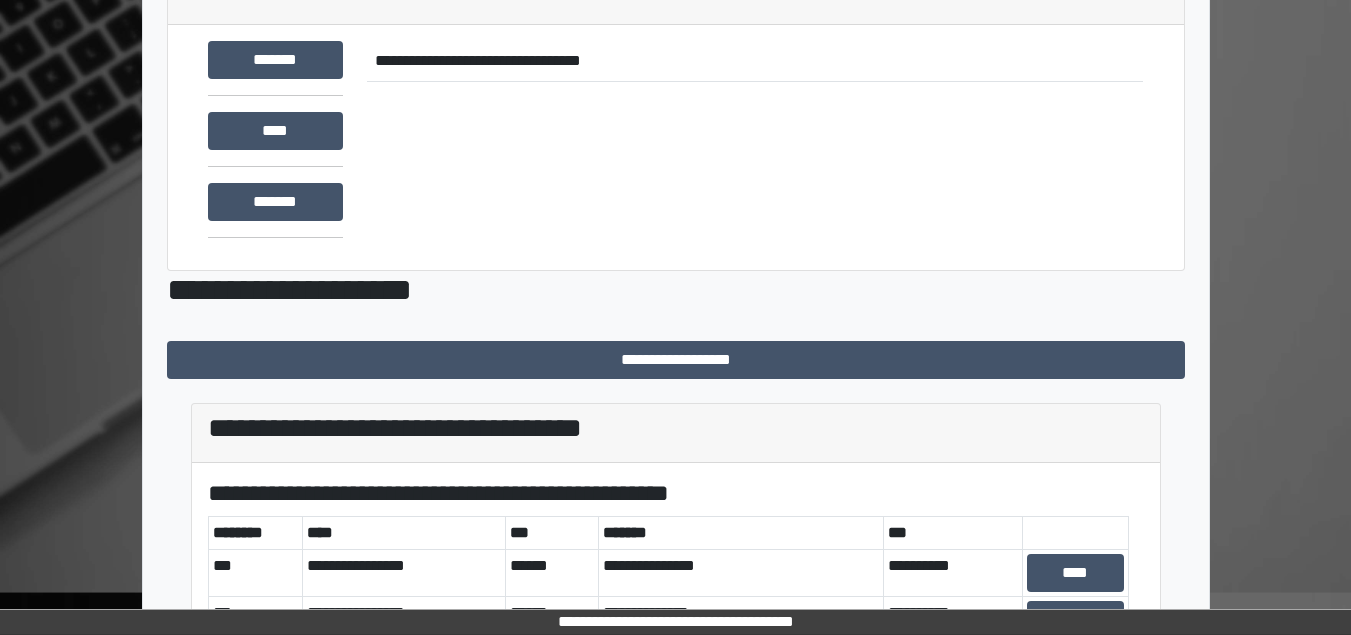 scroll, scrollTop: 335, scrollLeft: 0, axis: vertical 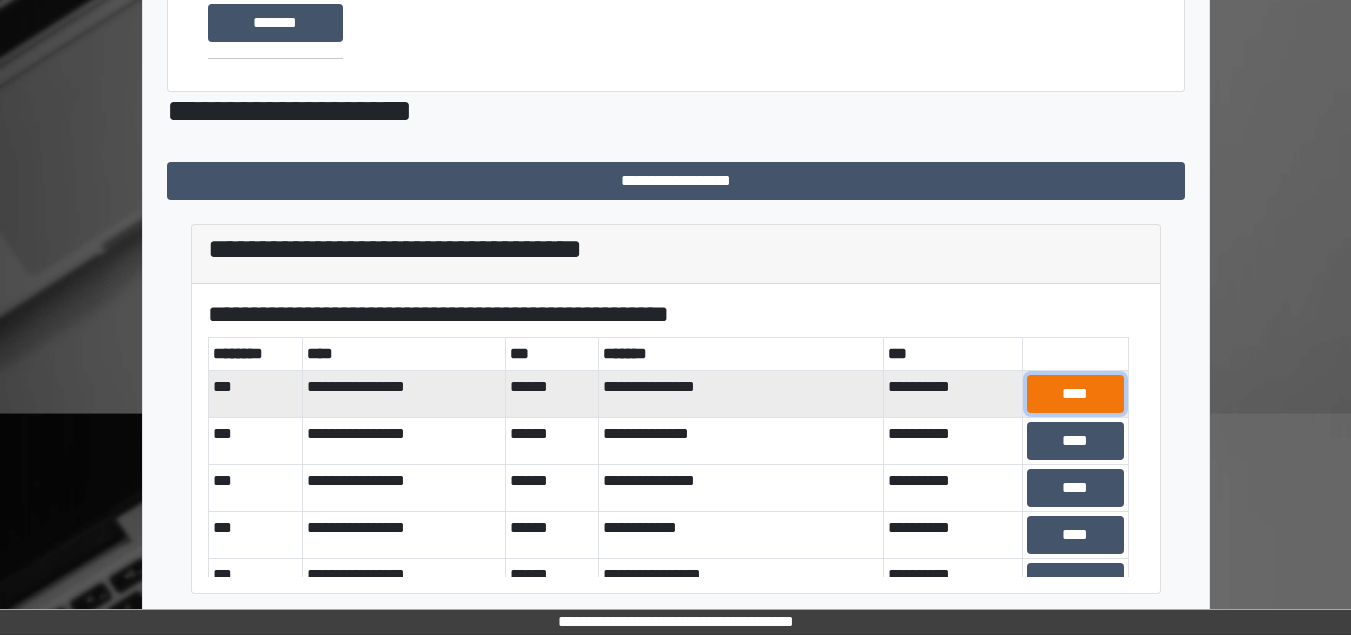 click on "****" at bounding box center [1075, 394] 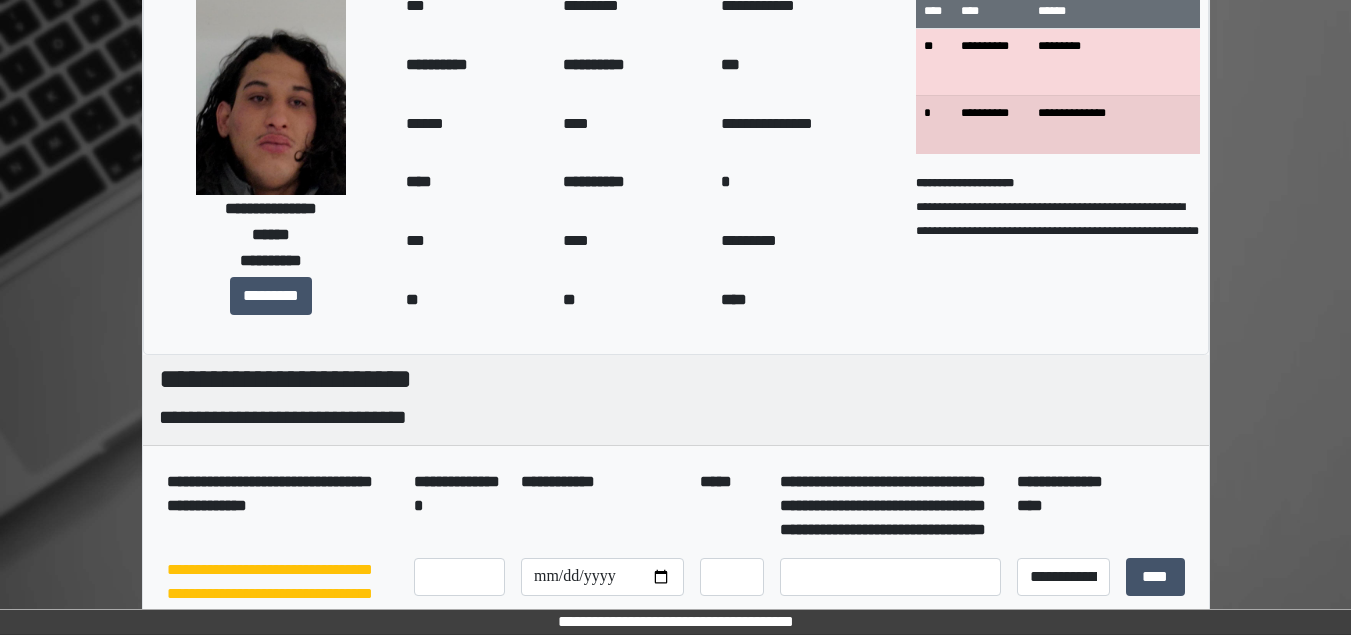 scroll, scrollTop: 35, scrollLeft: 0, axis: vertical 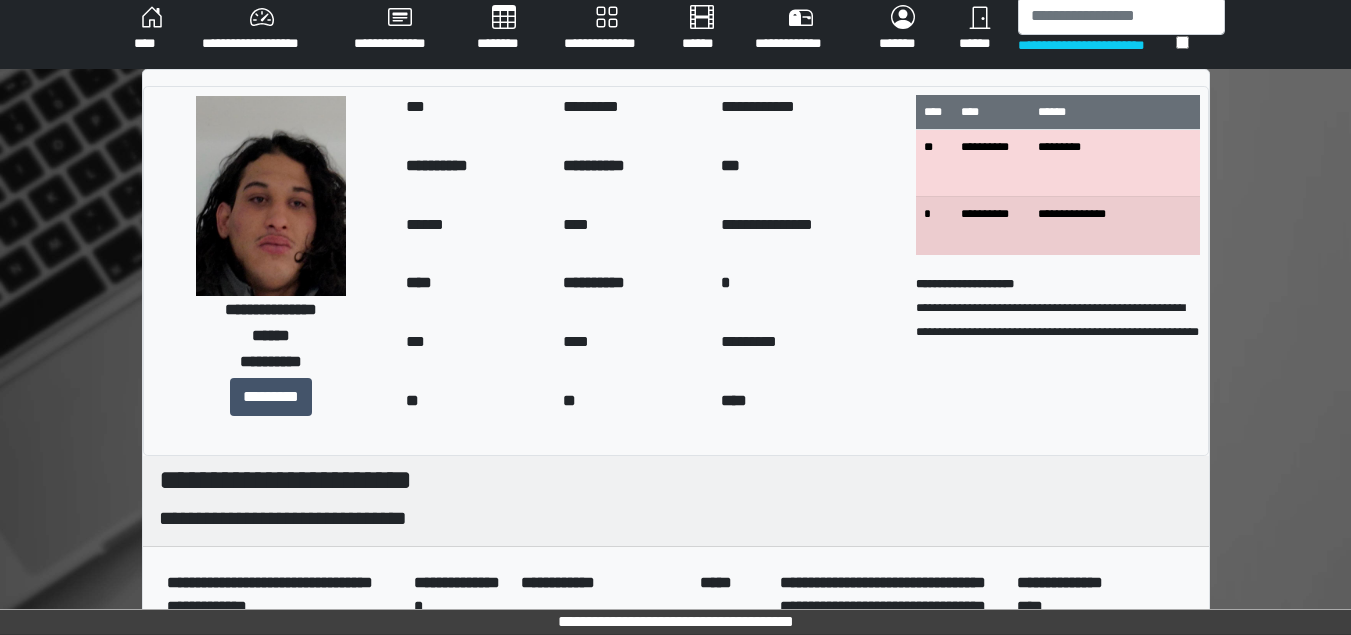 click on "****" at bounding box center (152, 29) 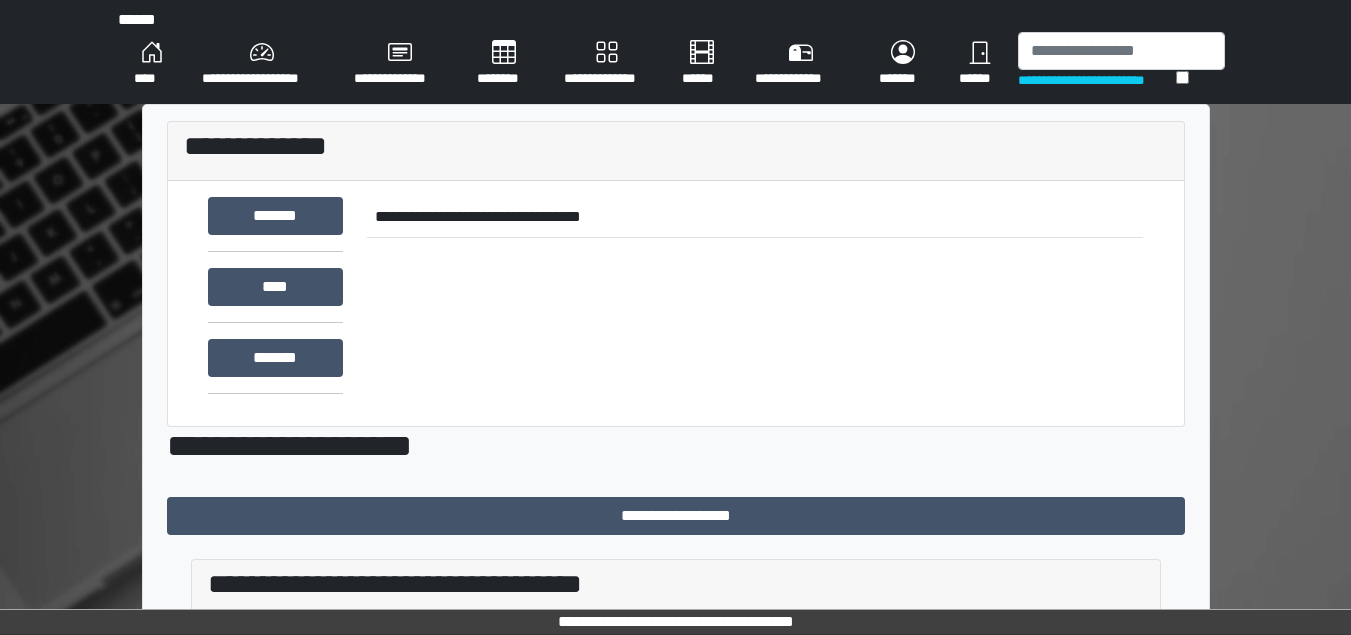 scroll, scrollTop: 335, scrollLeft: 0, axis: vertical 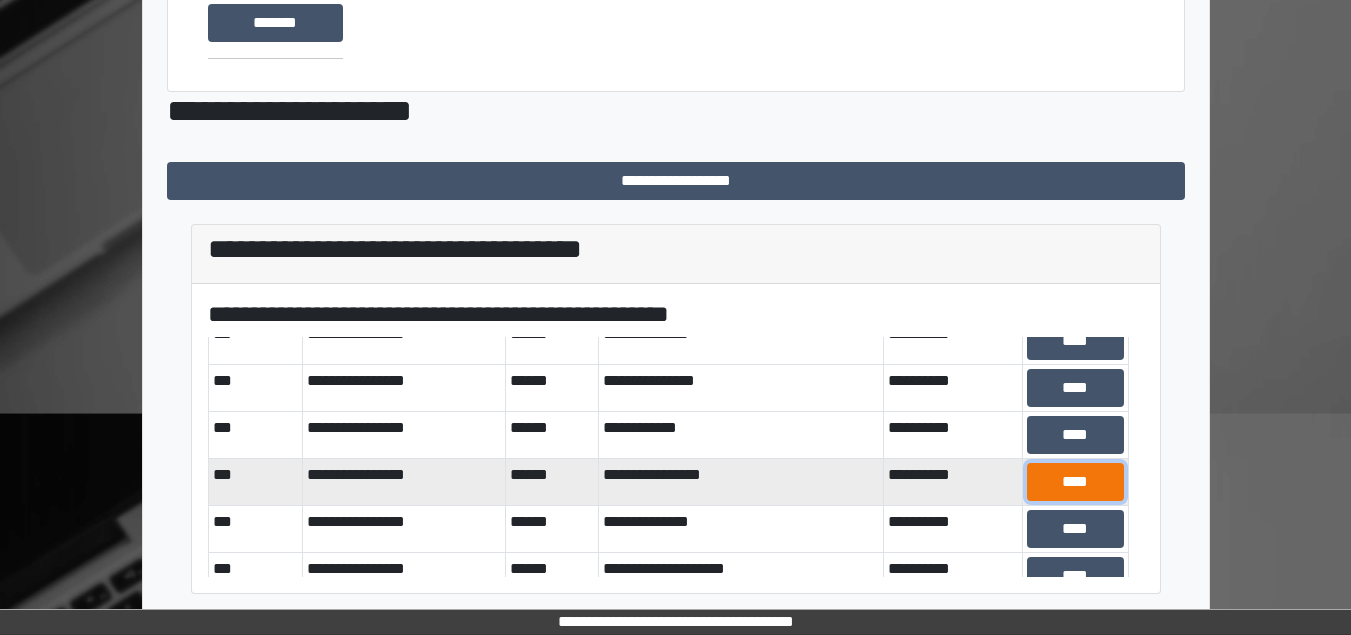 click on "****" at bounding box center [1075, 294] 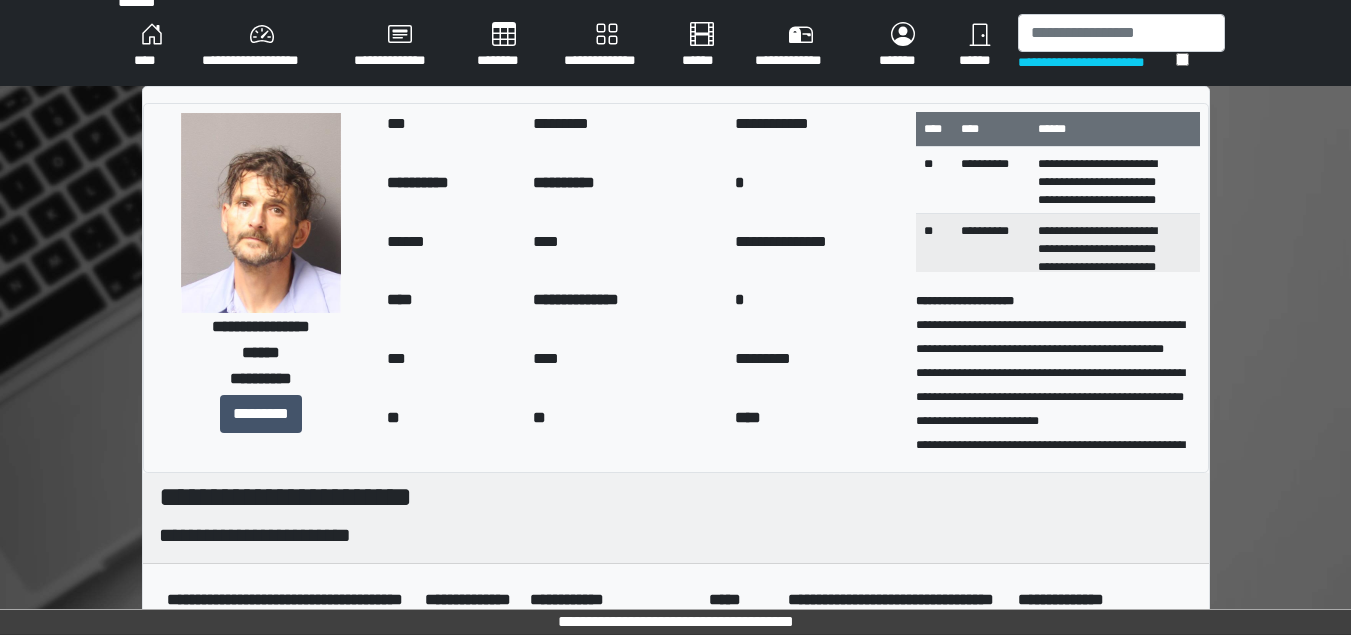 scroll, scrollTop: 0, scrollLeft: 0, axis: both 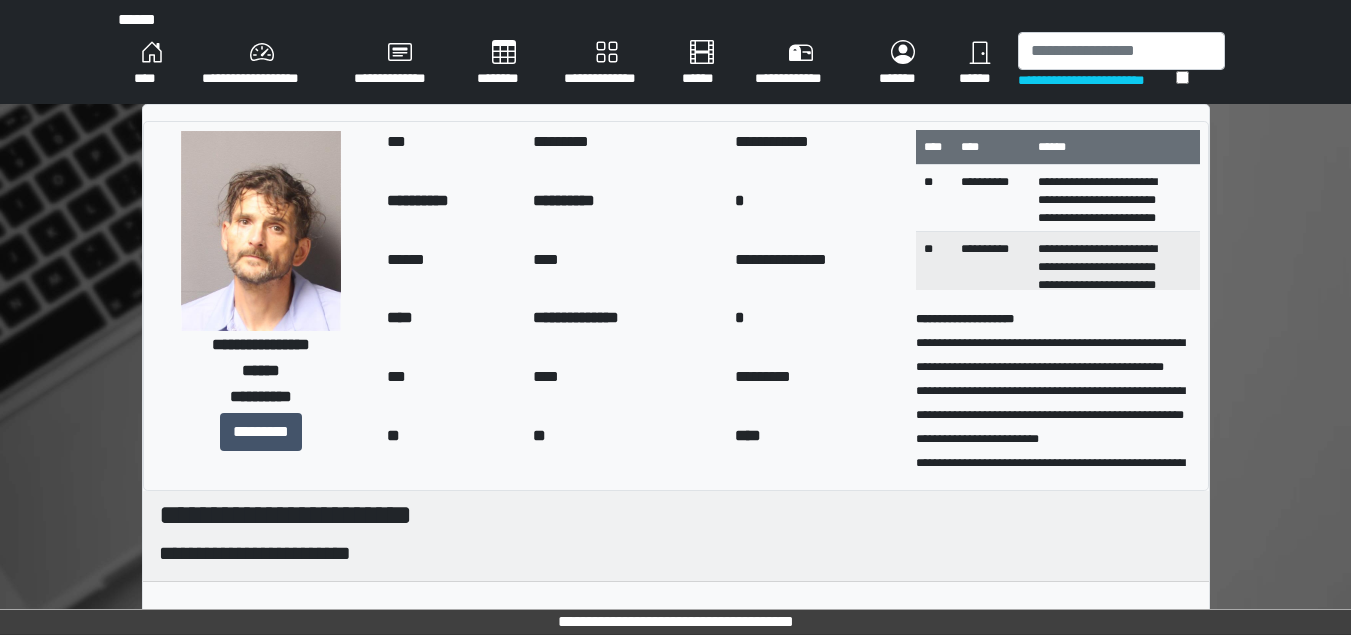 click on "****" at bounding box center (152, 64) 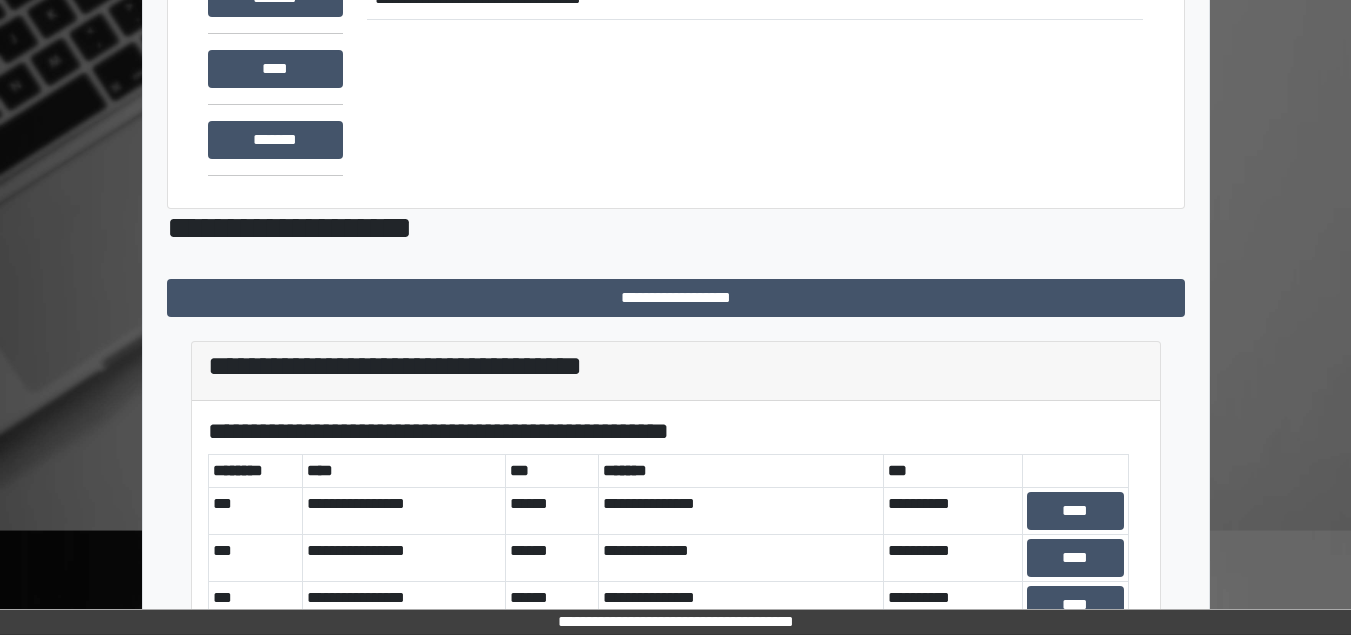 scroll, scrollTop: 335, scrollLeft: 0, axis: vertical 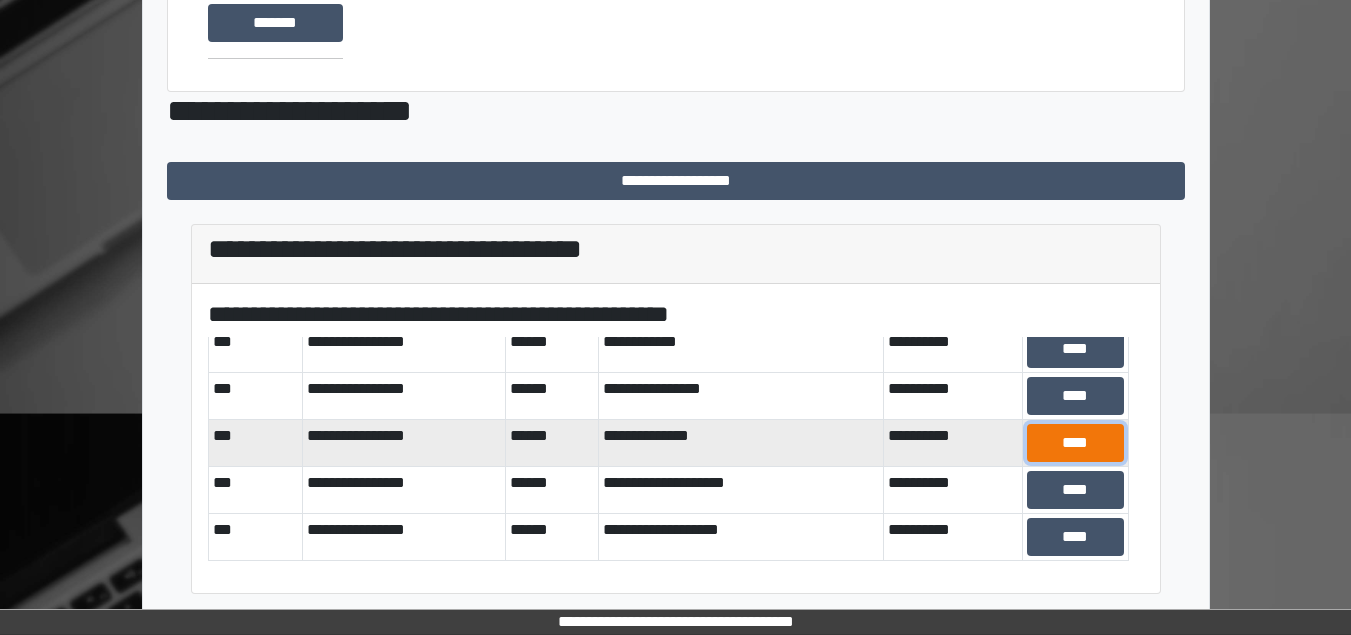 click on "****" at bounding box center [1075, 208] 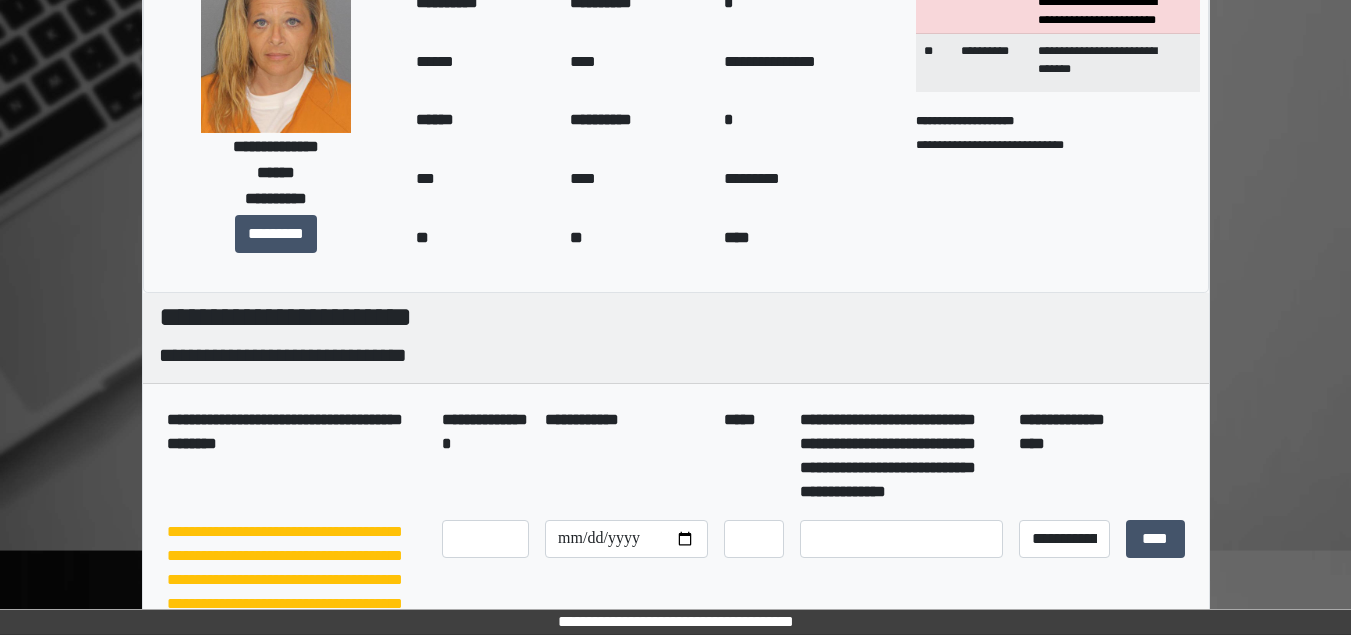 scroll, scrollTop: 0, scrollLeft: 0, axis: both 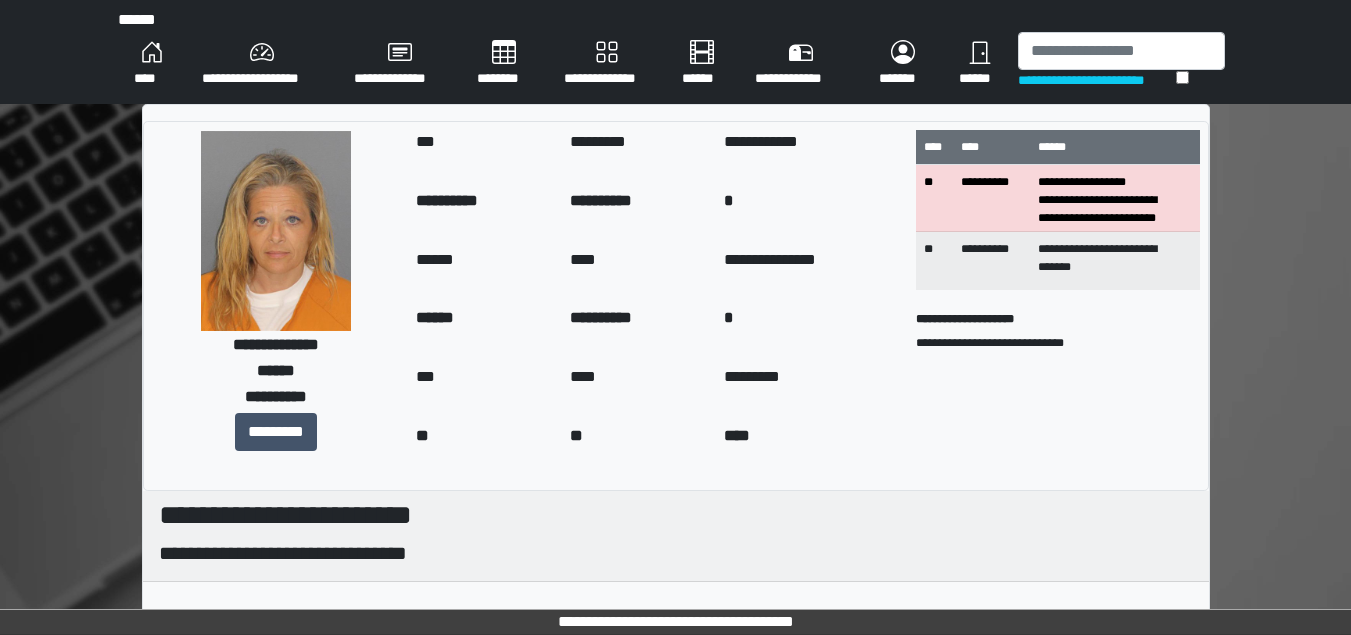 click on "****" at bounding box center (152, 64) 